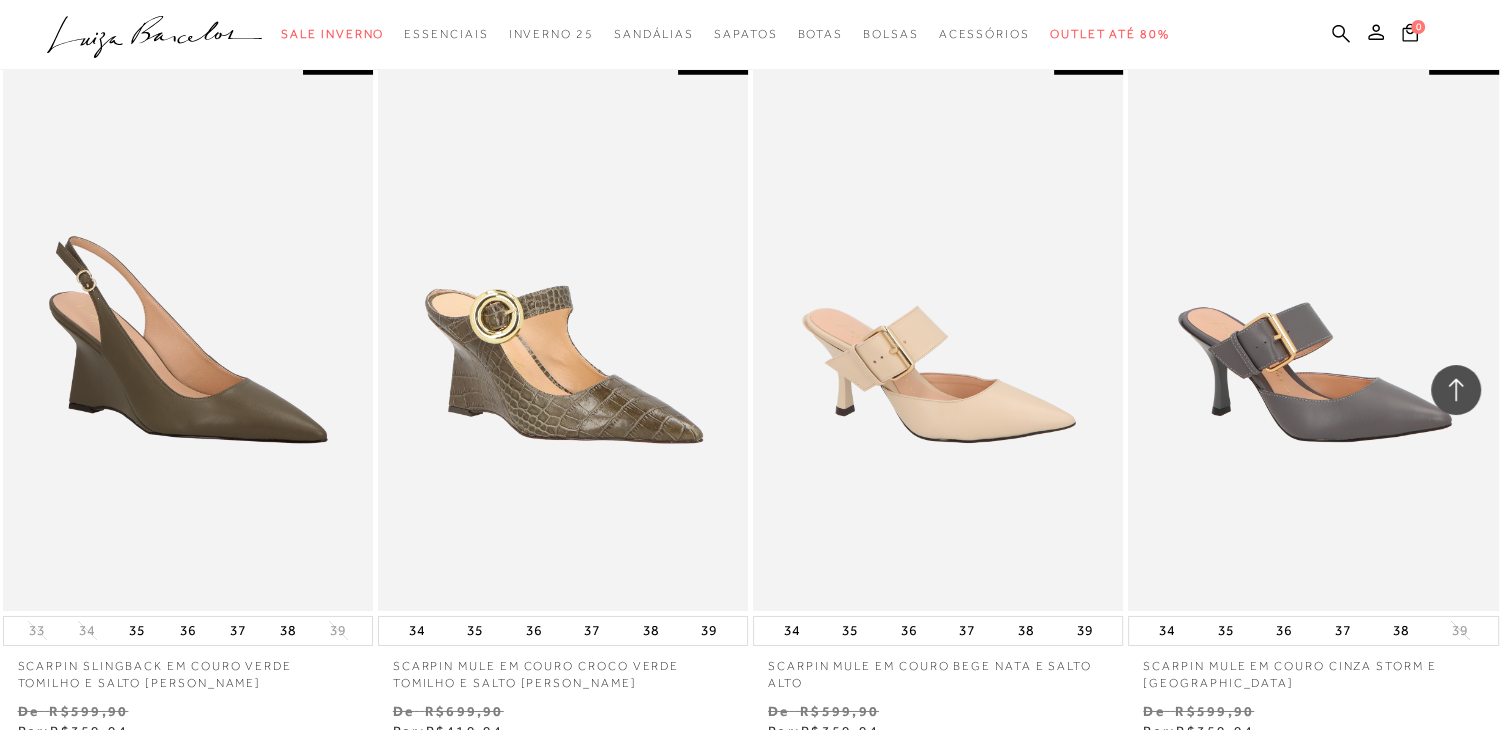 scroll, scrollTop: 6460, scrollLeft: 0, axis: vertical 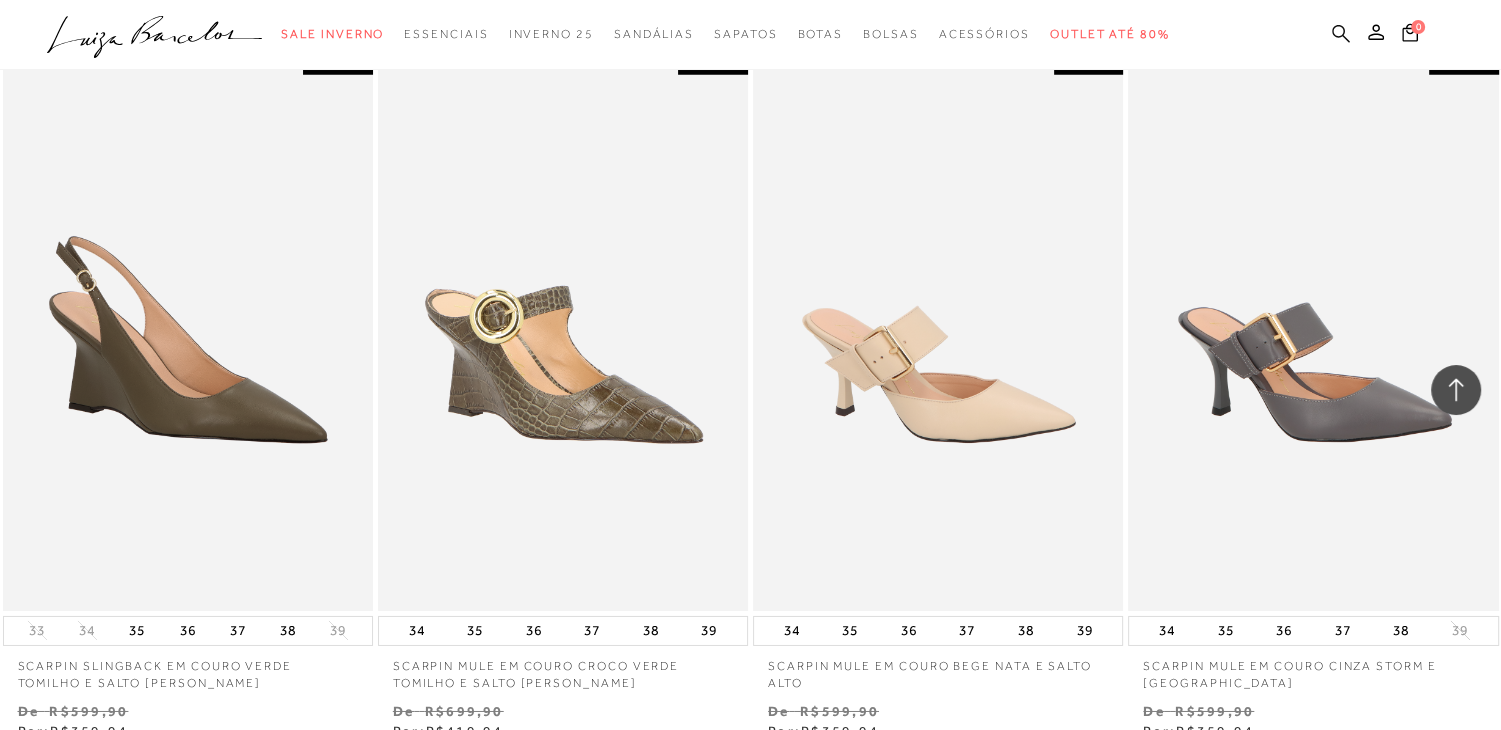 click 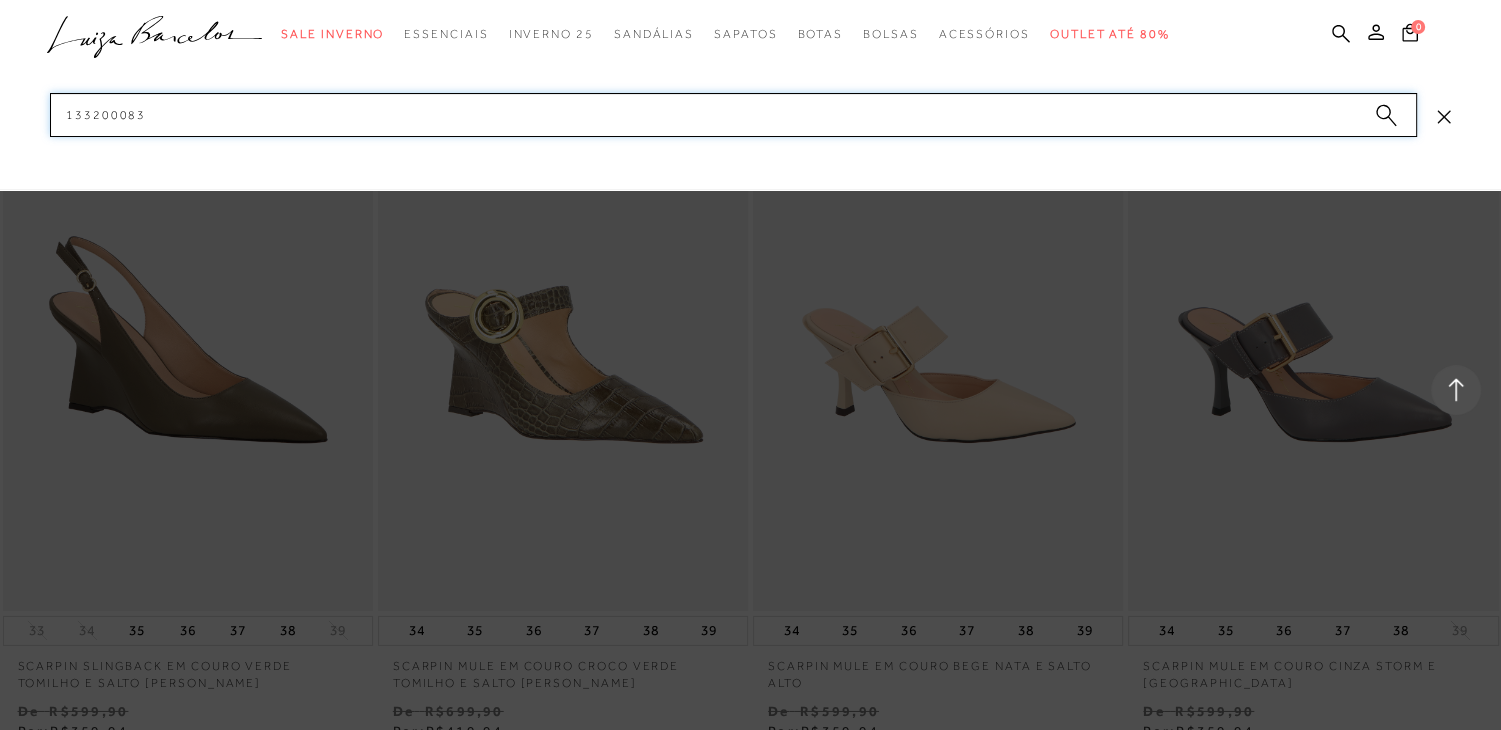 drag, startPoint x: 1048, startPoint y: 108, endPoint x: 13, endPoint y: 188, distance: 1038.0872 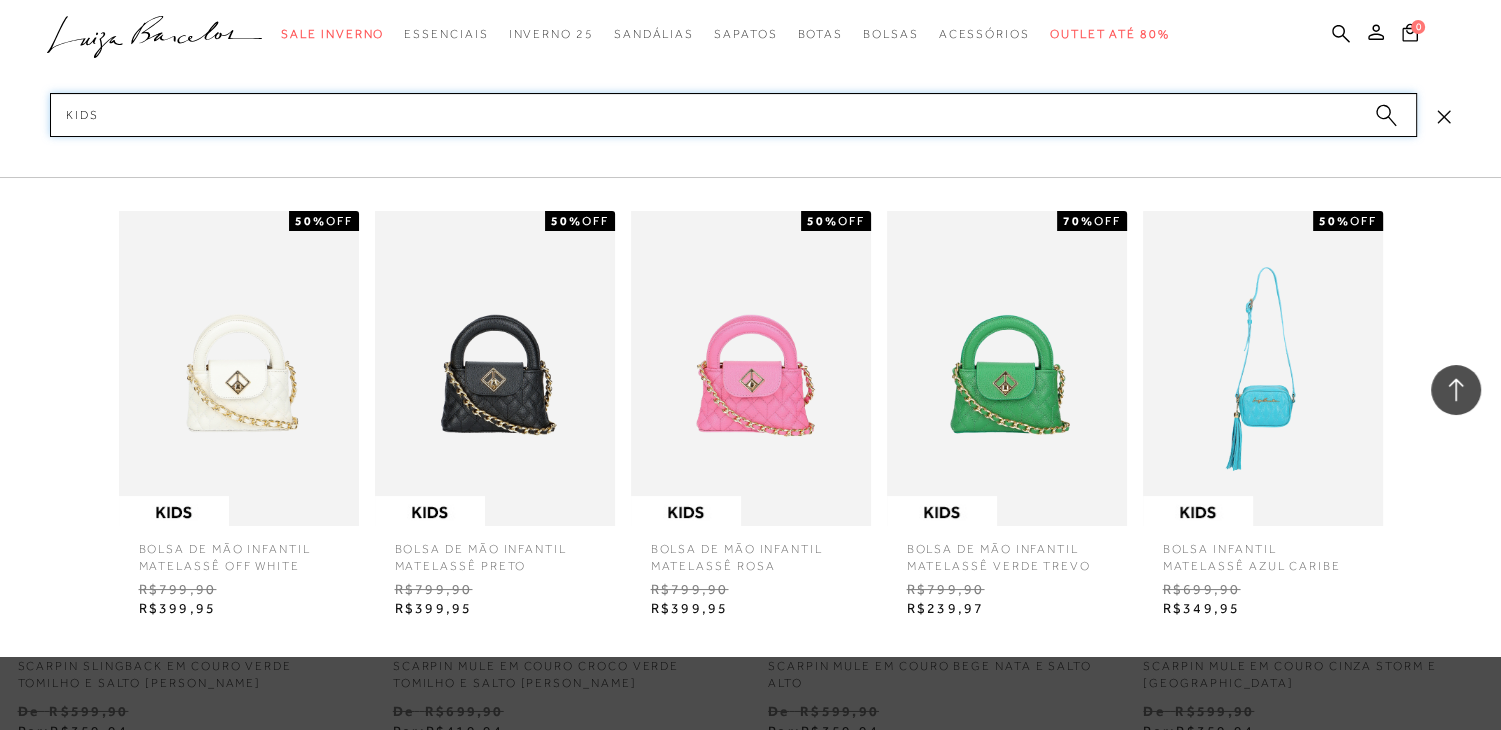 type on "KIDS" 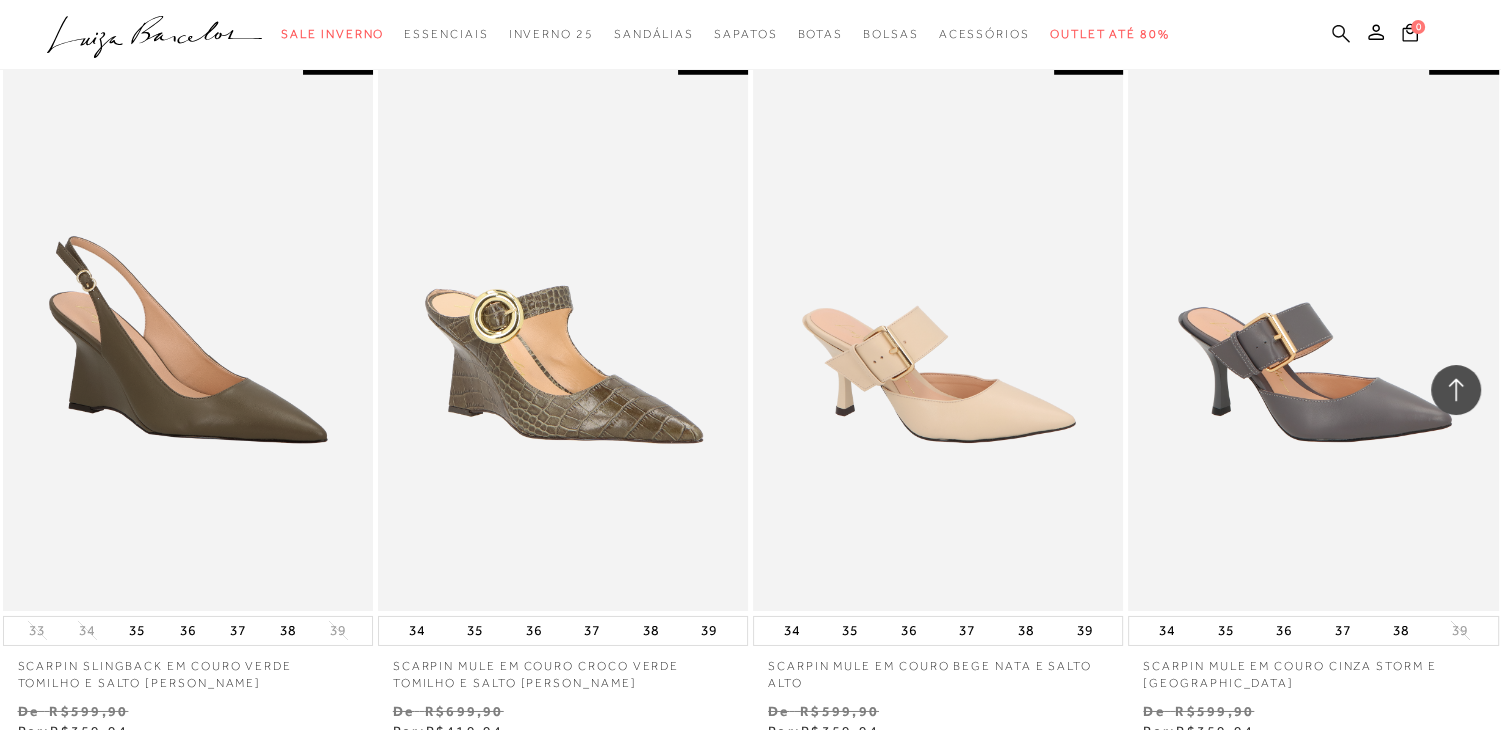 click at bounding box center (1341, 35) 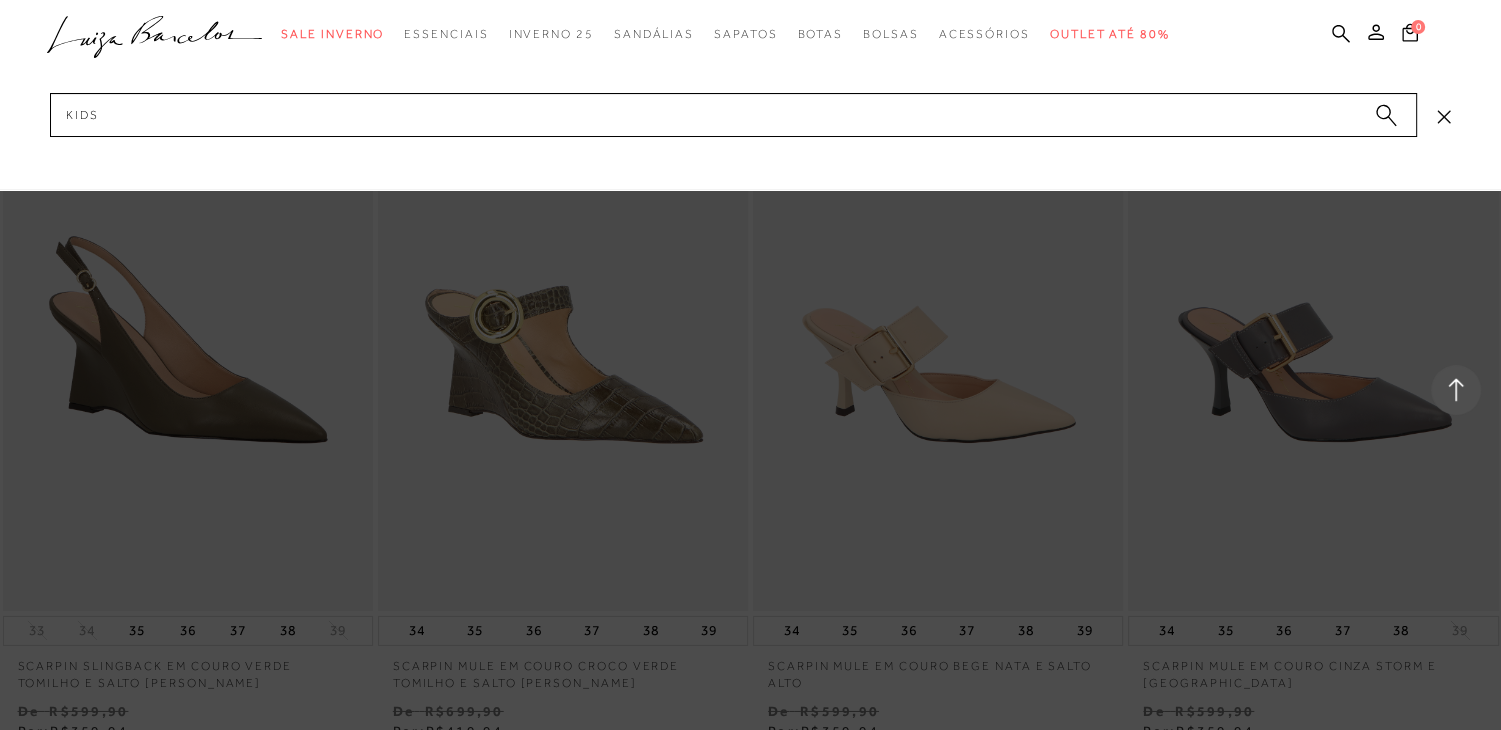 click 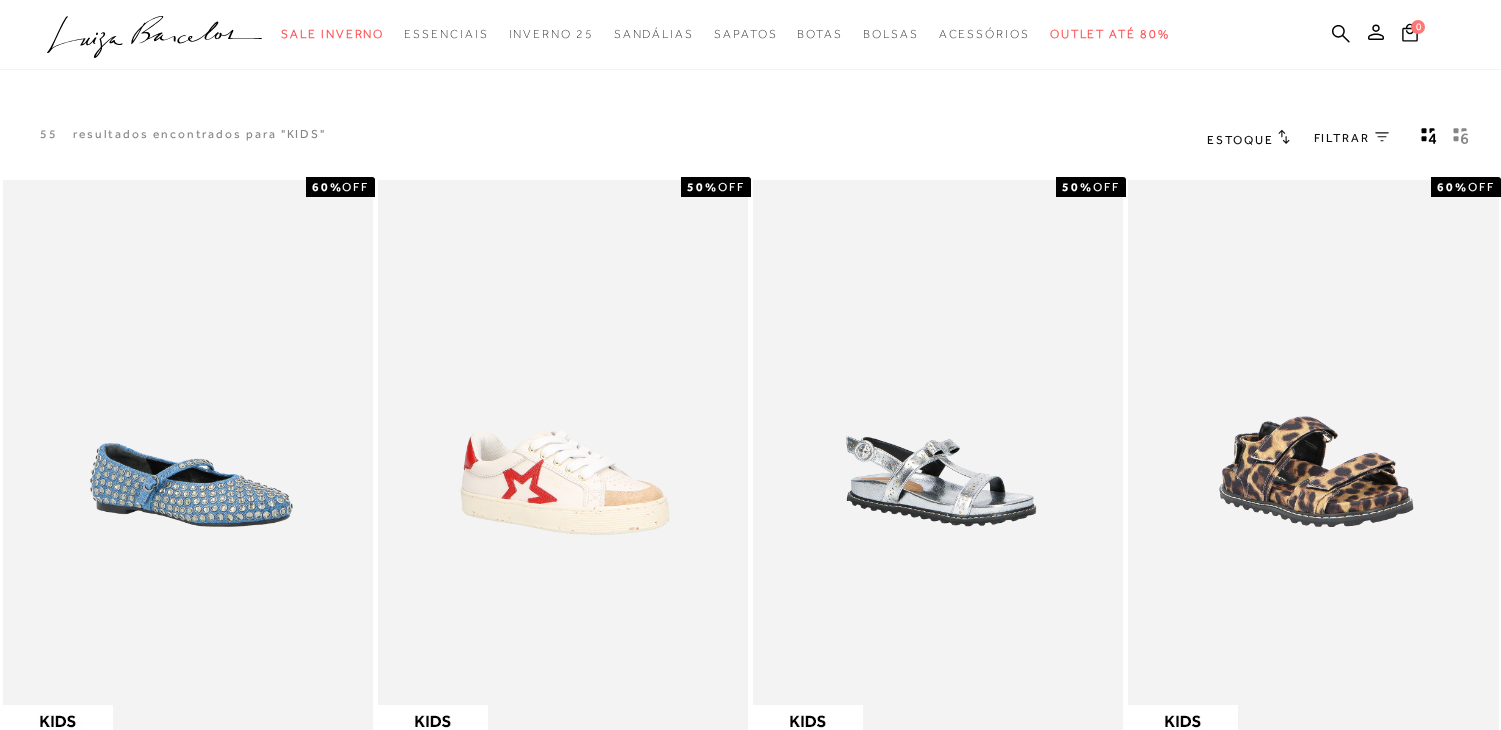 scroll, scrollTop: 0, scrollLeft: 0, axis: both 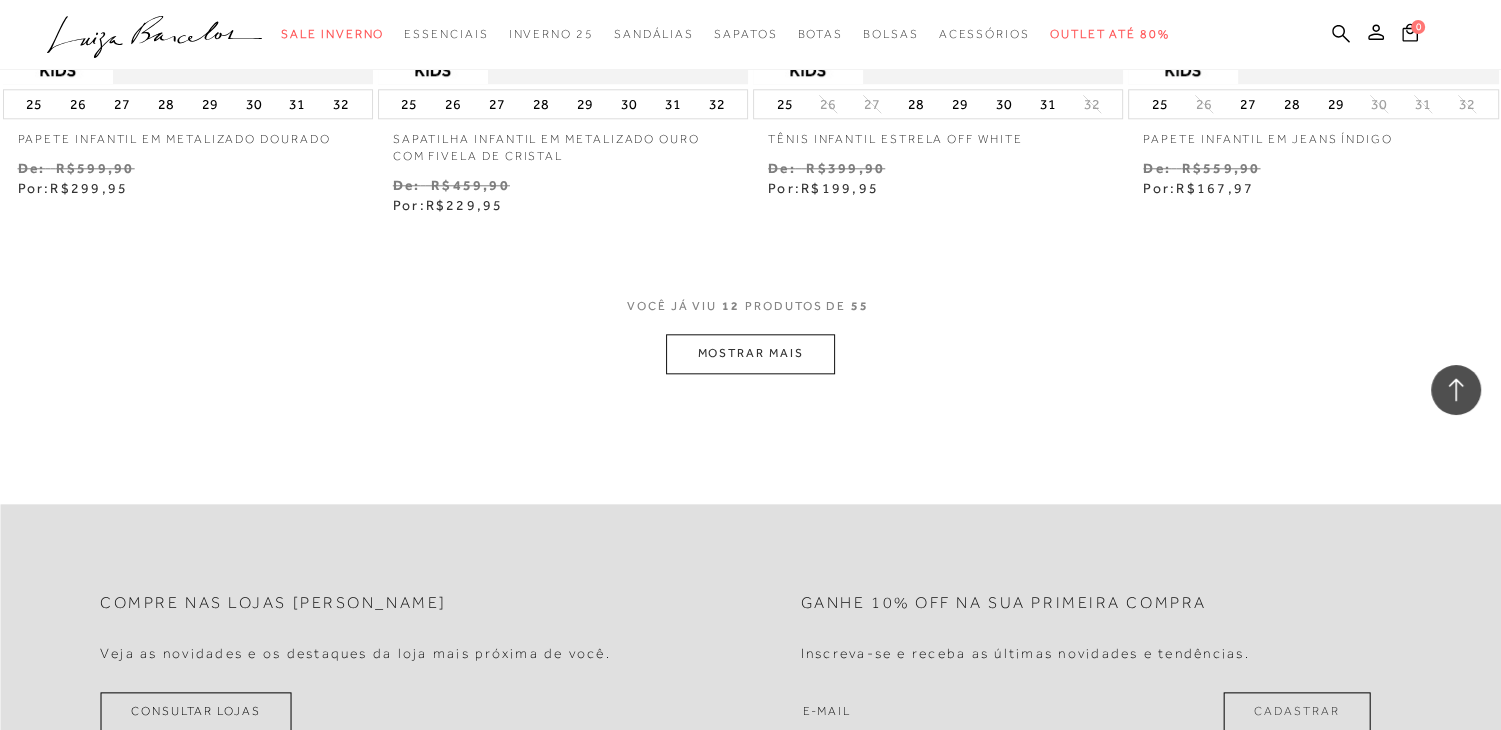 click on "MOSTRAR MAIS" at bounding box center (750, 353) 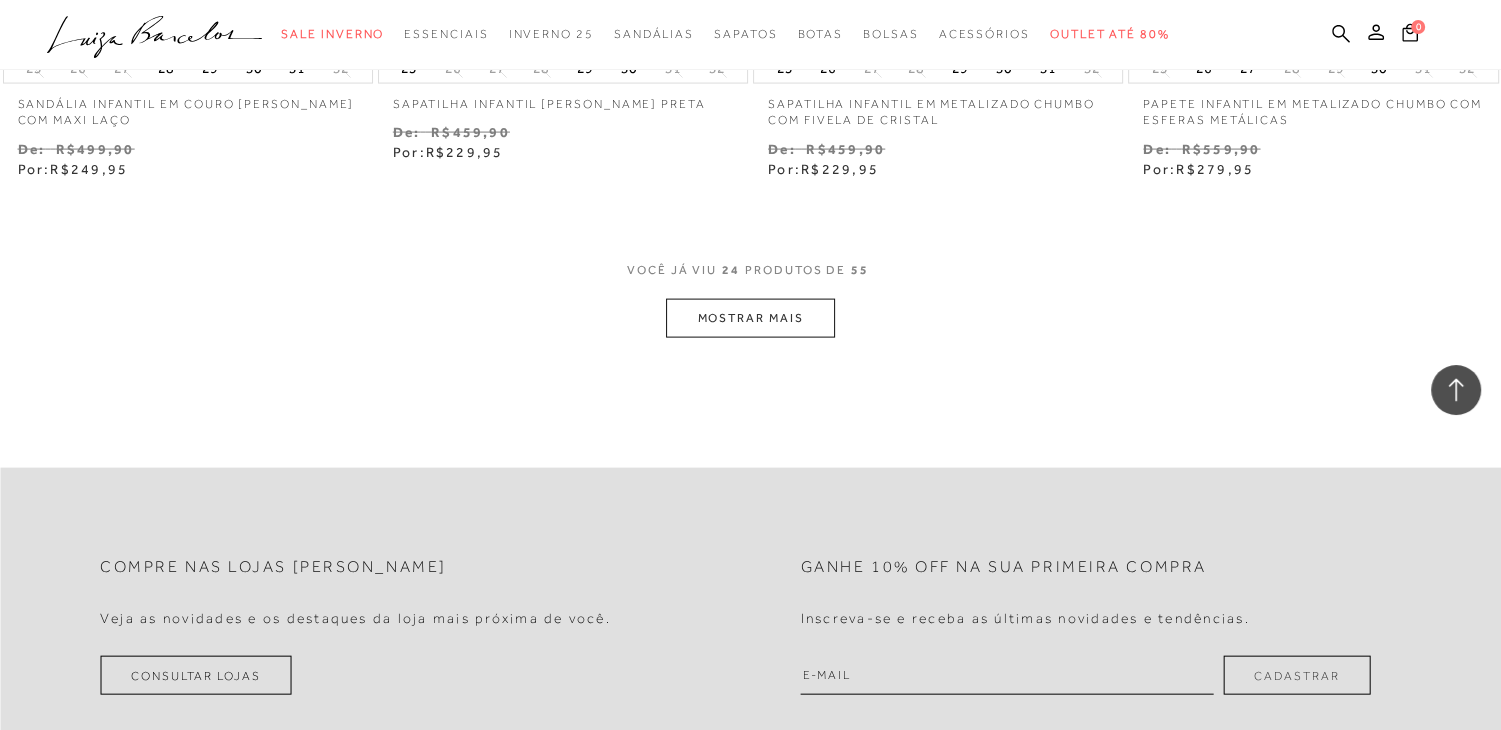 scroll, scrollTop: 4224, scrollLeft: 0, axis: vertical 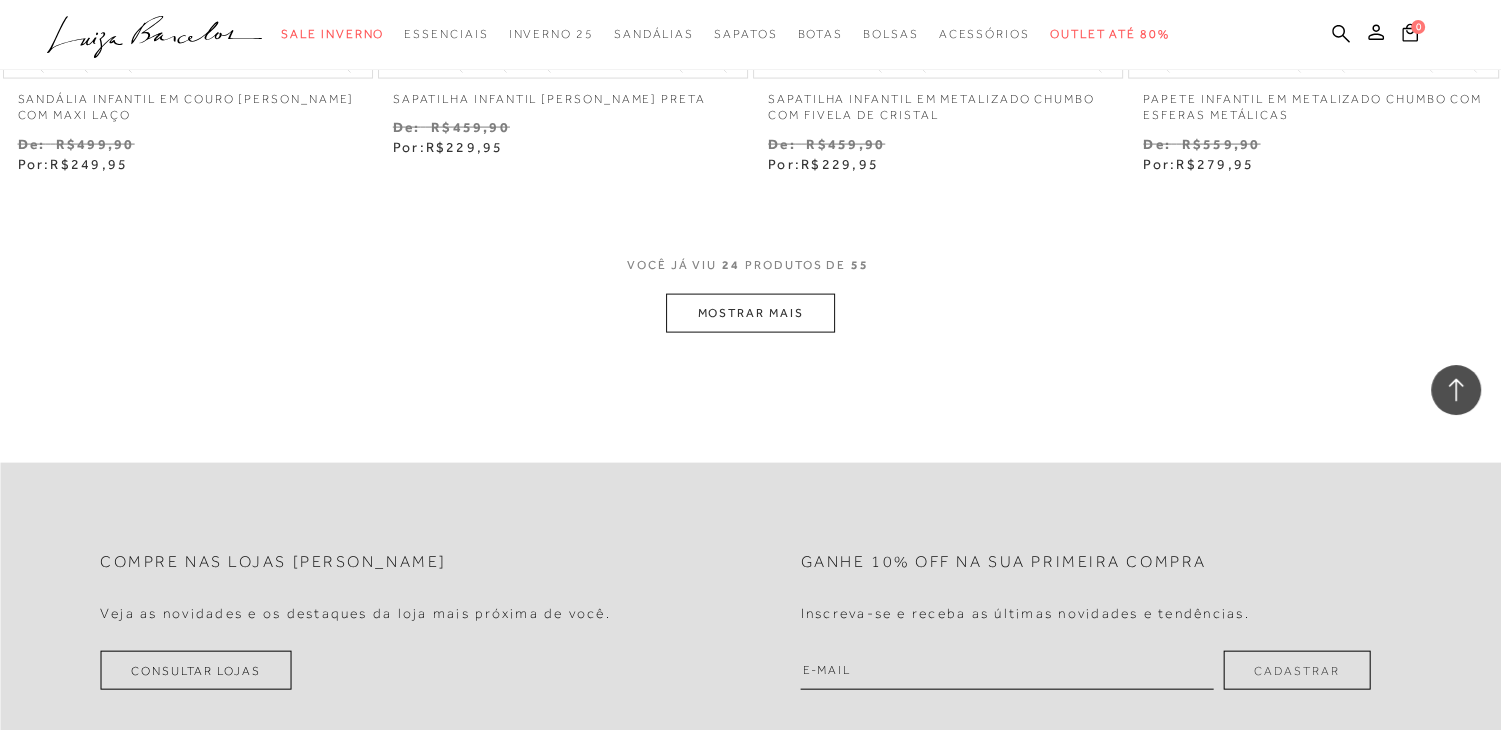 click on "MOSTRAR MAIS" at bounding box center [750, 313] 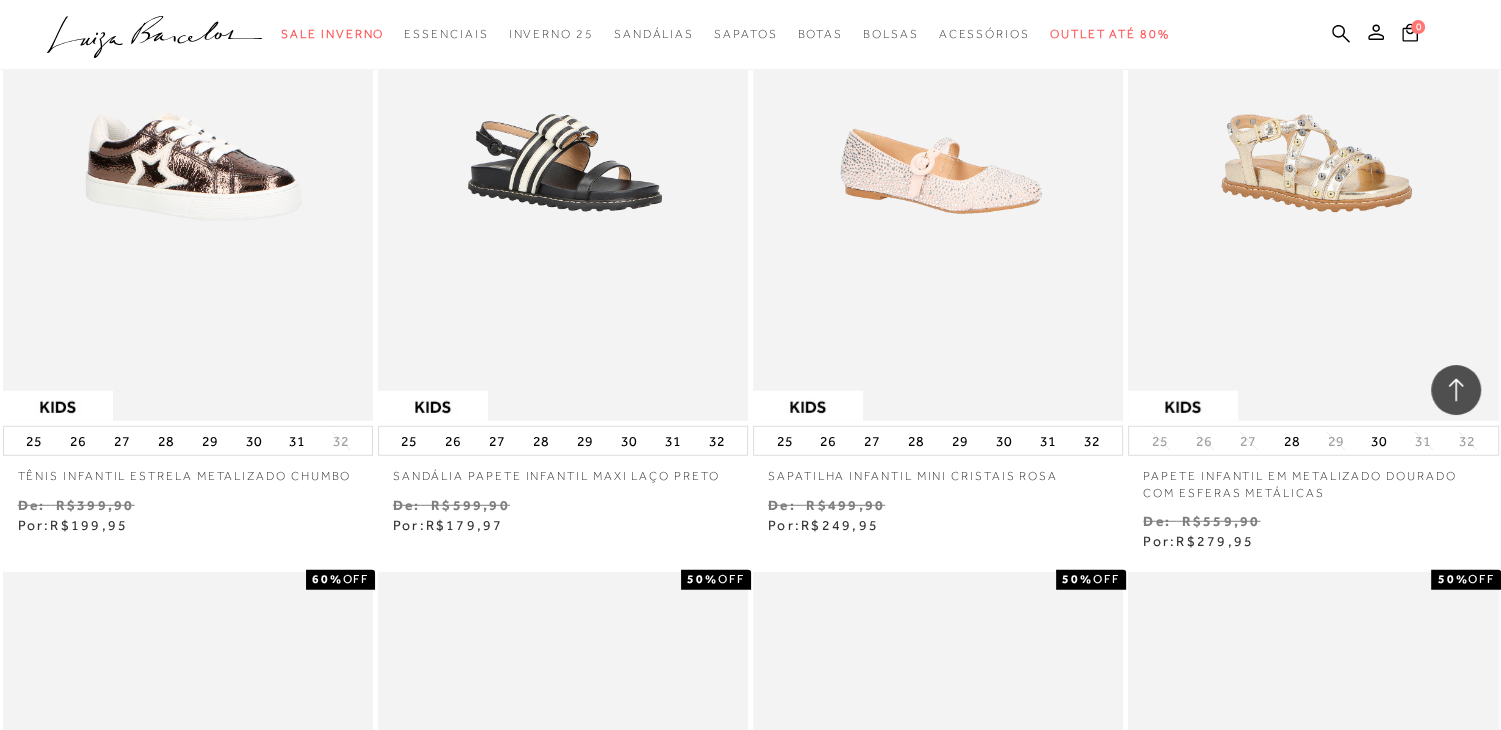 scroll, scrollTop: 5234, scrollLeft: 0, axis: vertical 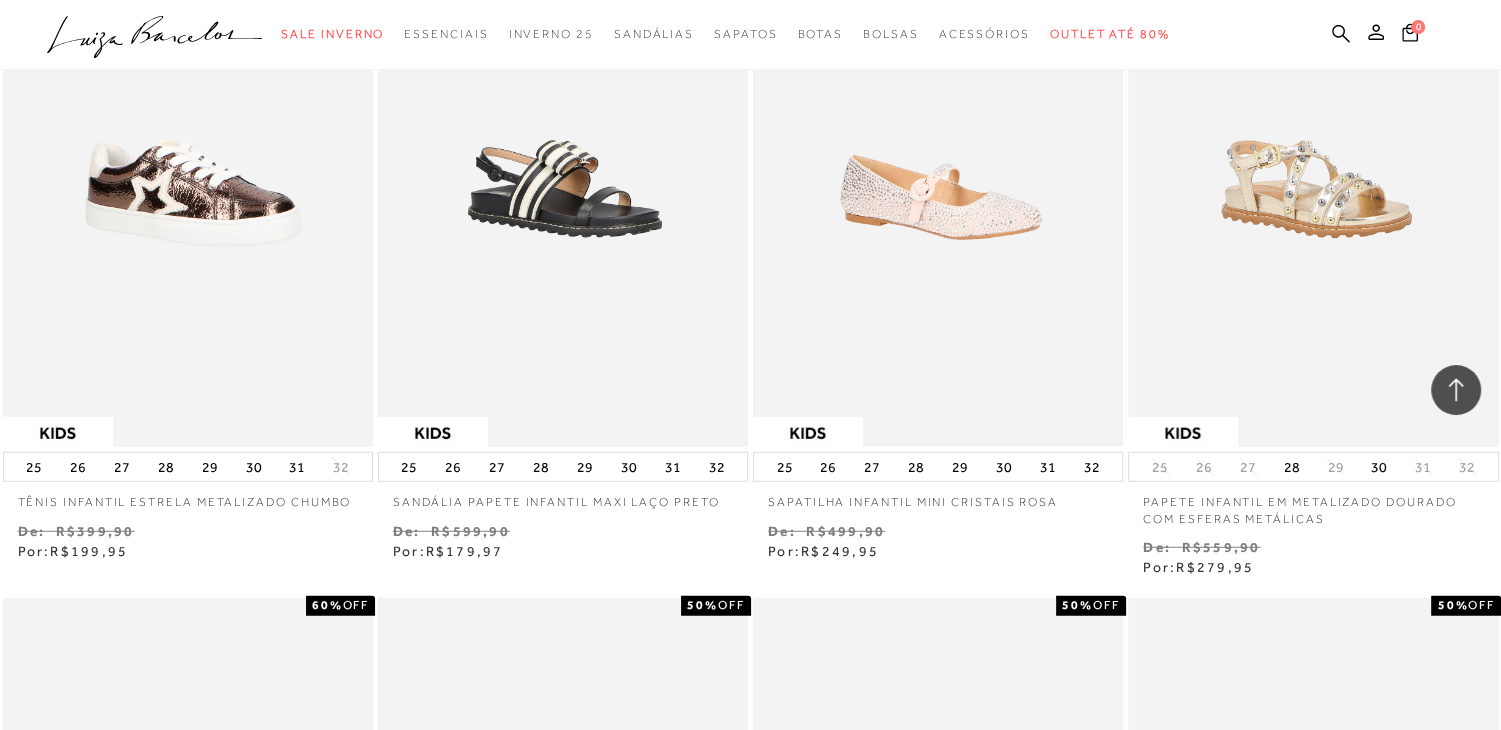click at bounding box center [938, 168] 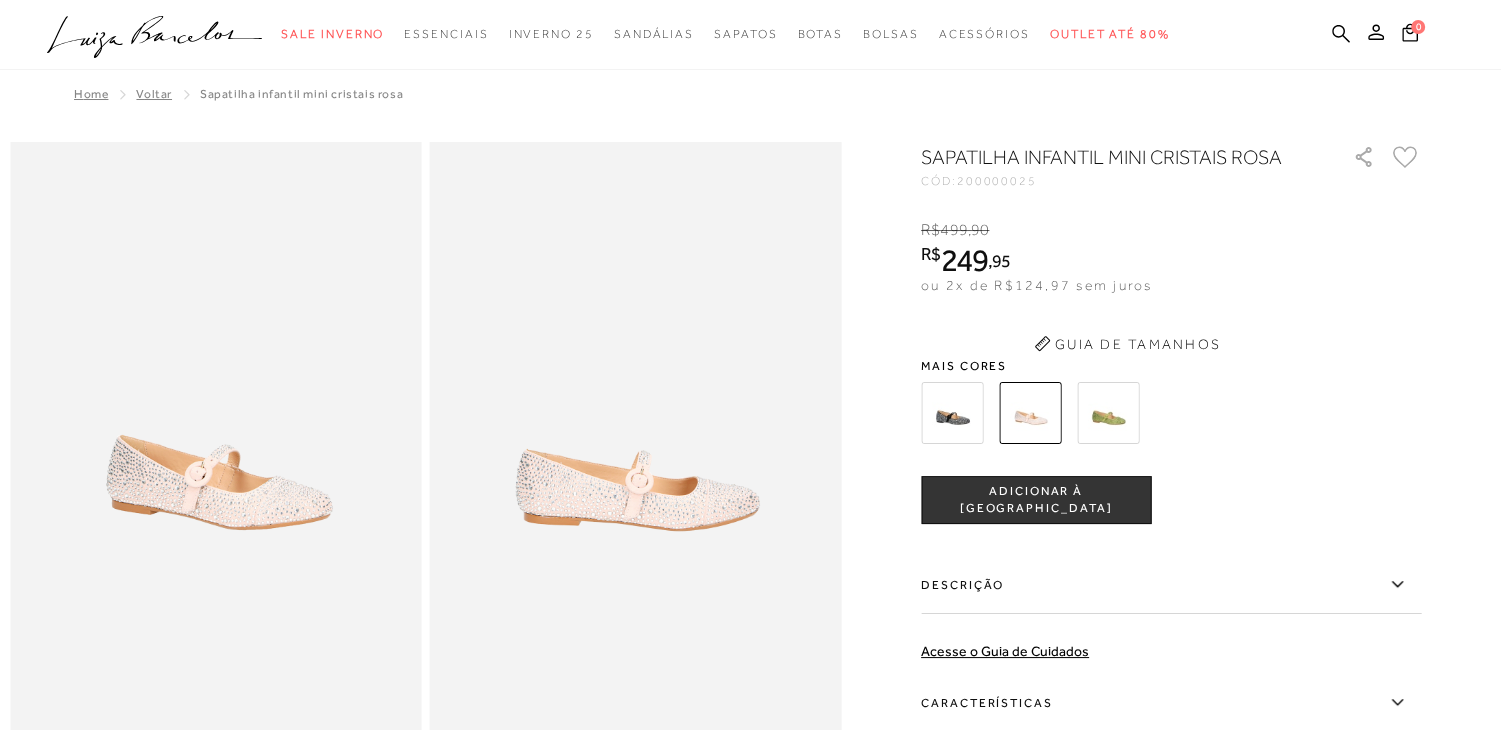 scroll, scrollTop: 0, scrollLeft: 0, axis: both 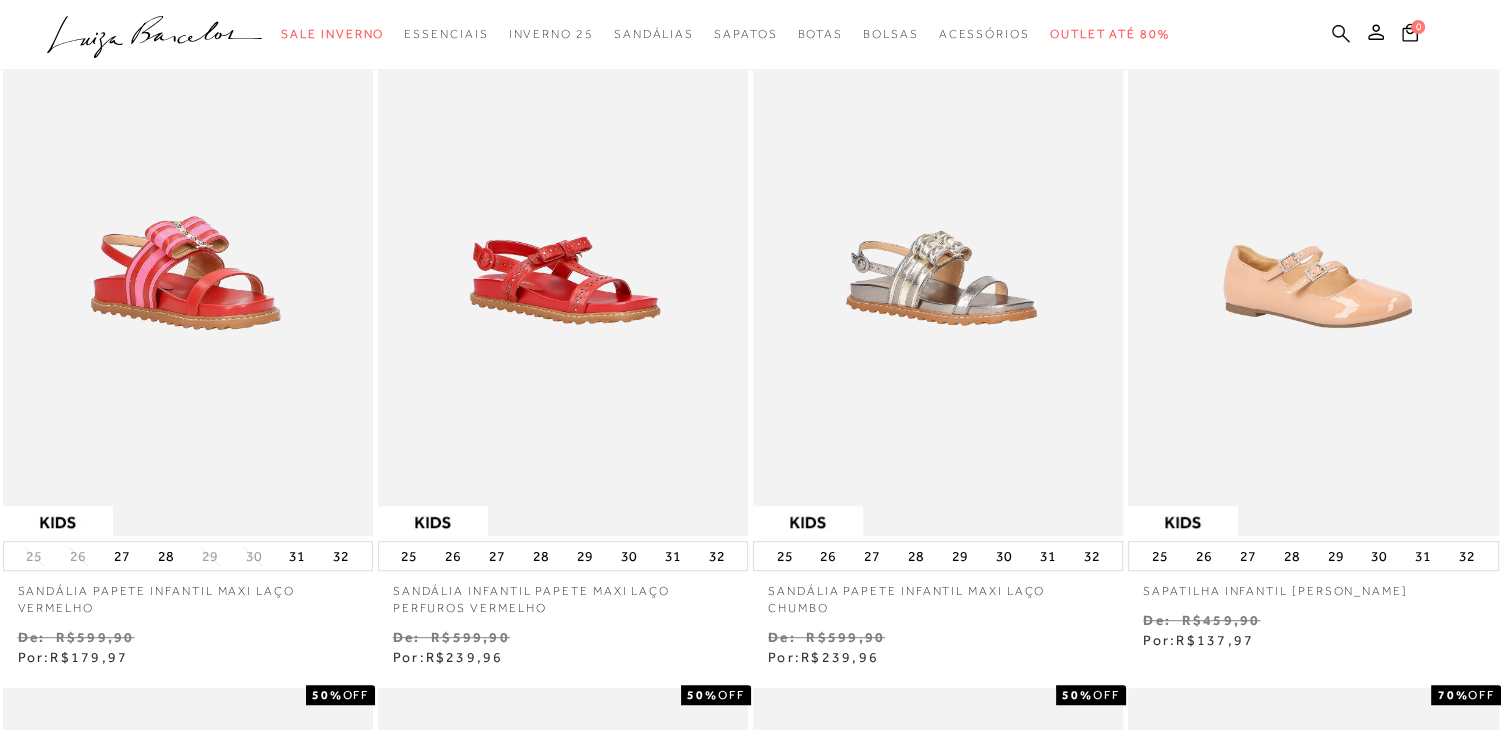 click 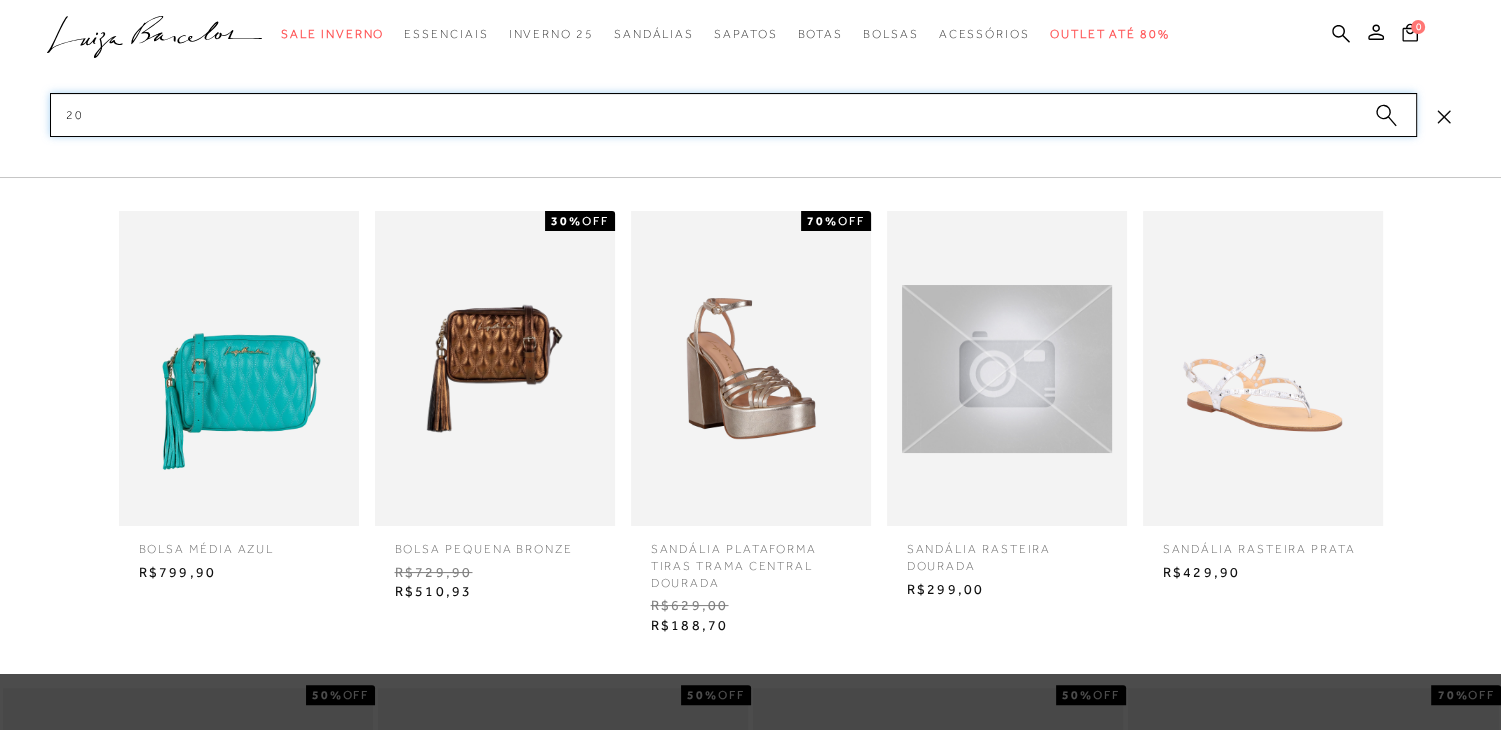 type on "2" 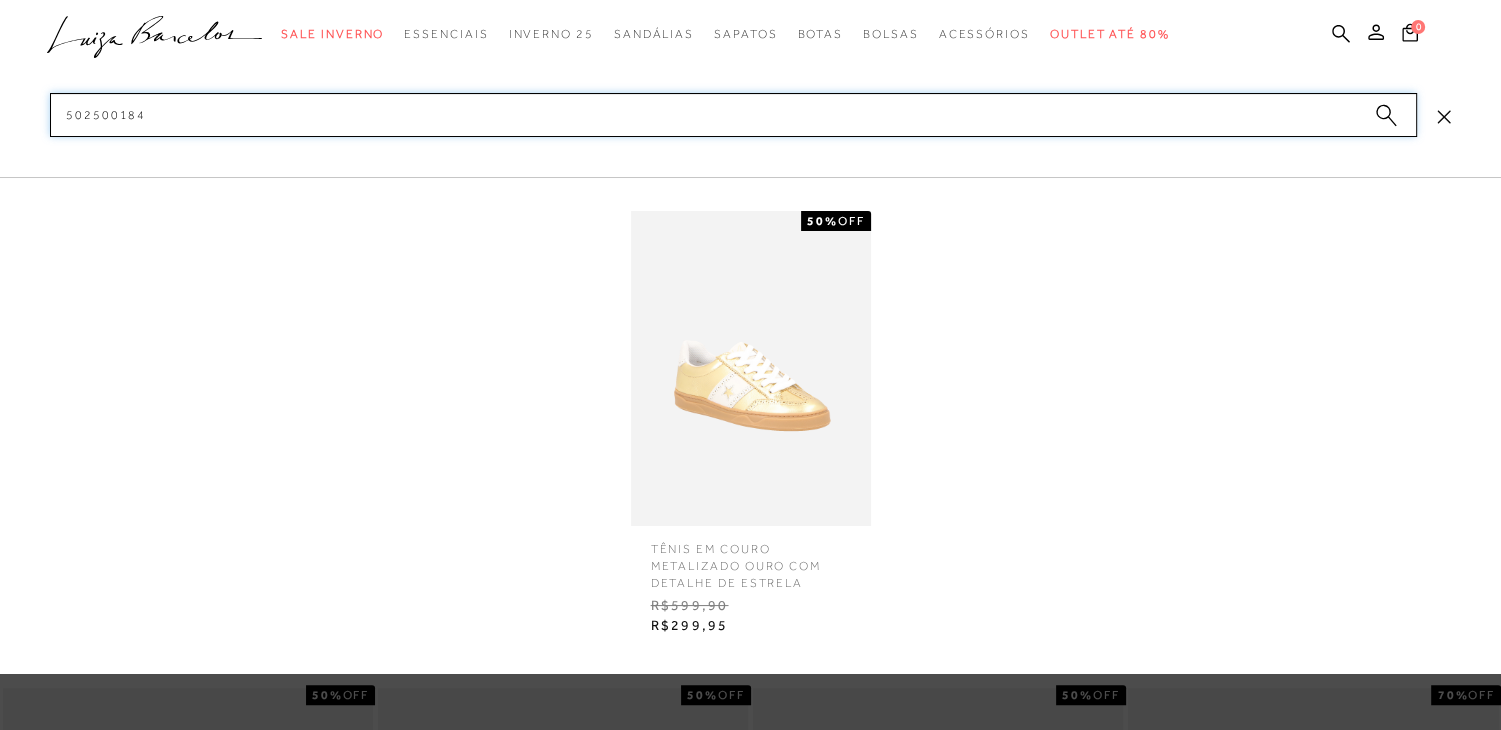 type on "502500184" 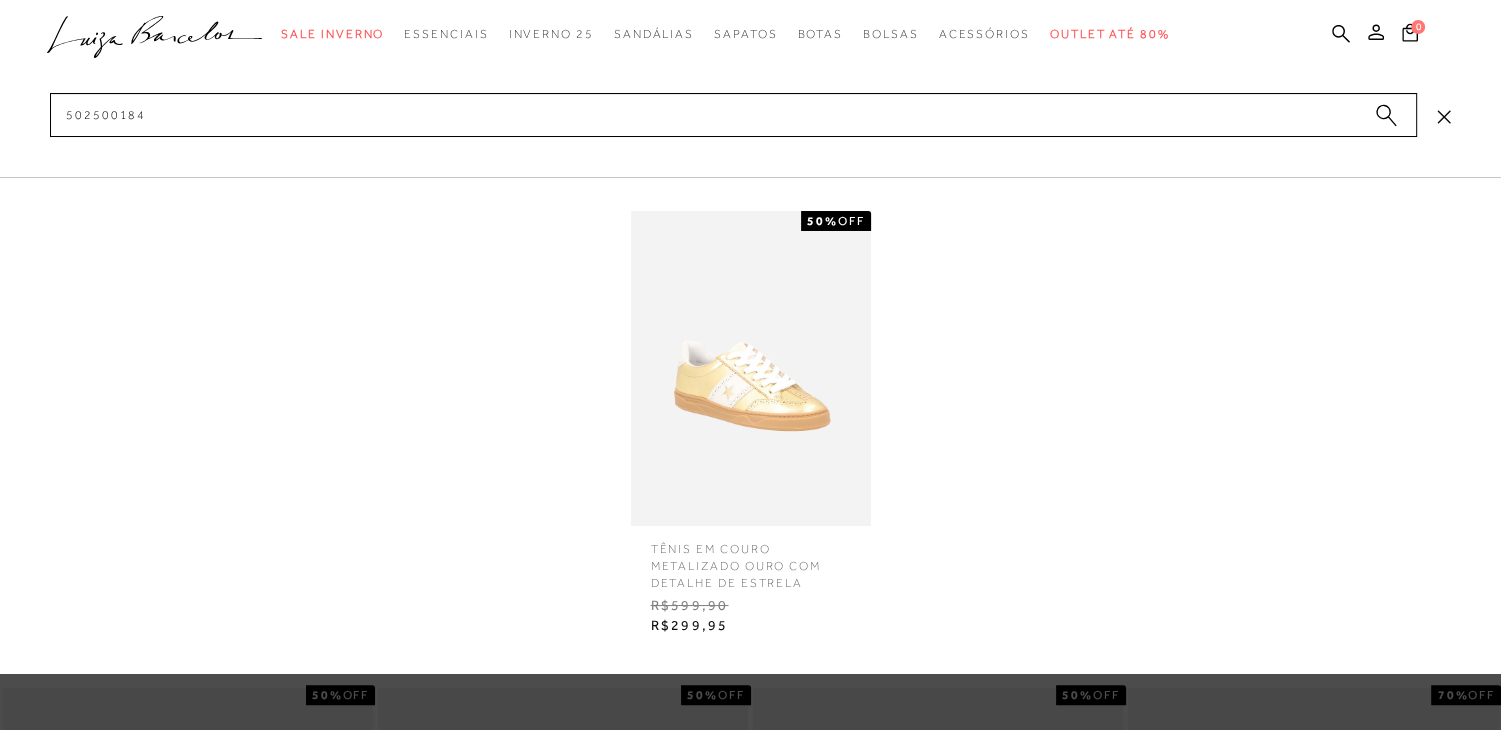 click at bounding box center [751, 368] 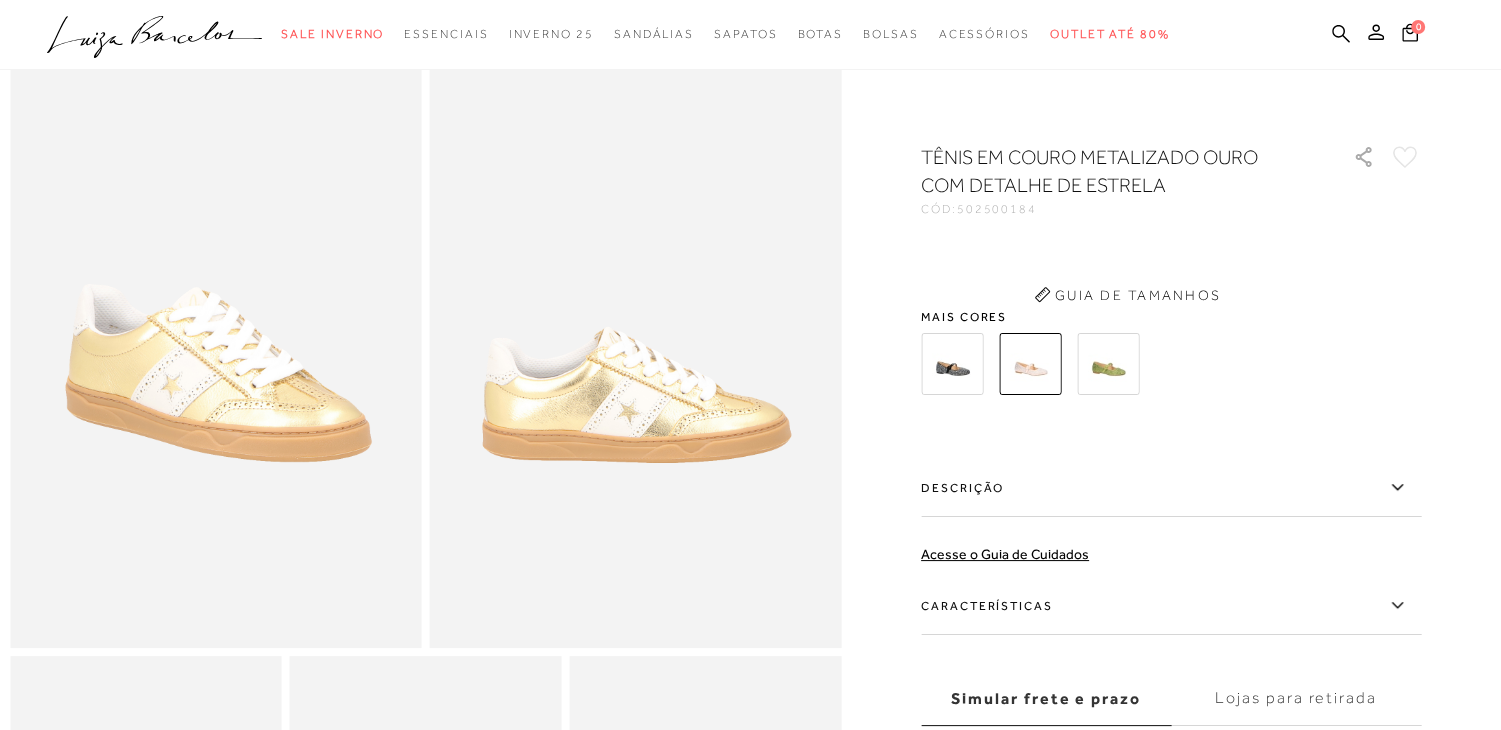 scroll, scrollTop: 0, scrollLeft: 0, axis: both 